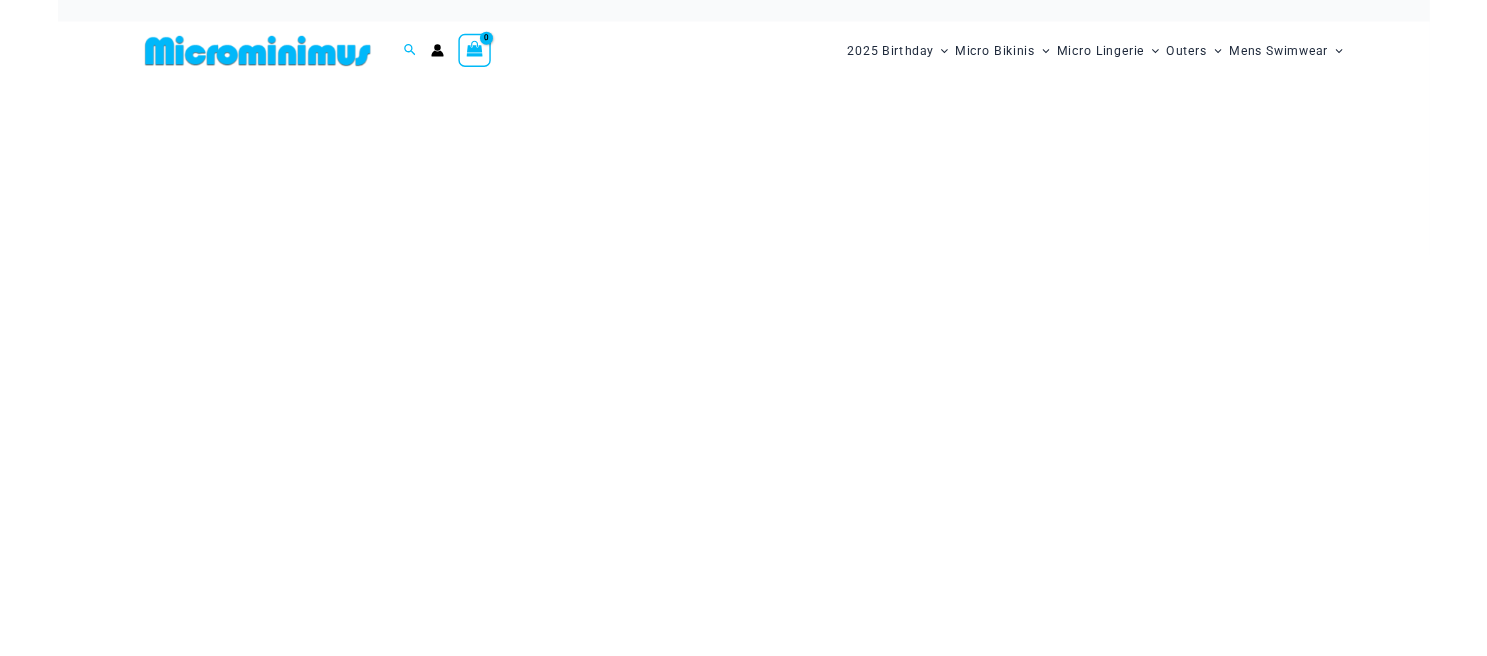 scroll, scrollTop: 0, scrollLeft: 0, axis: both 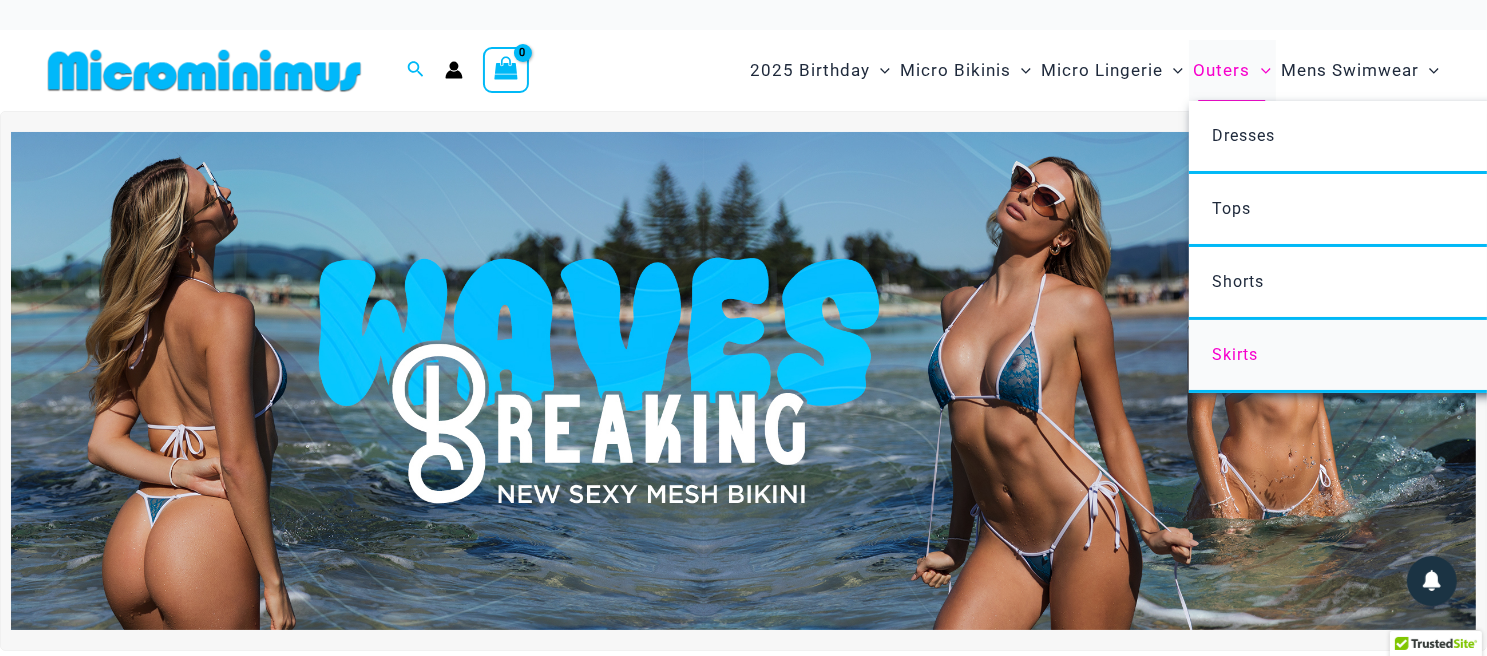 click on "Skirts" at bounding box center (1235, 354) 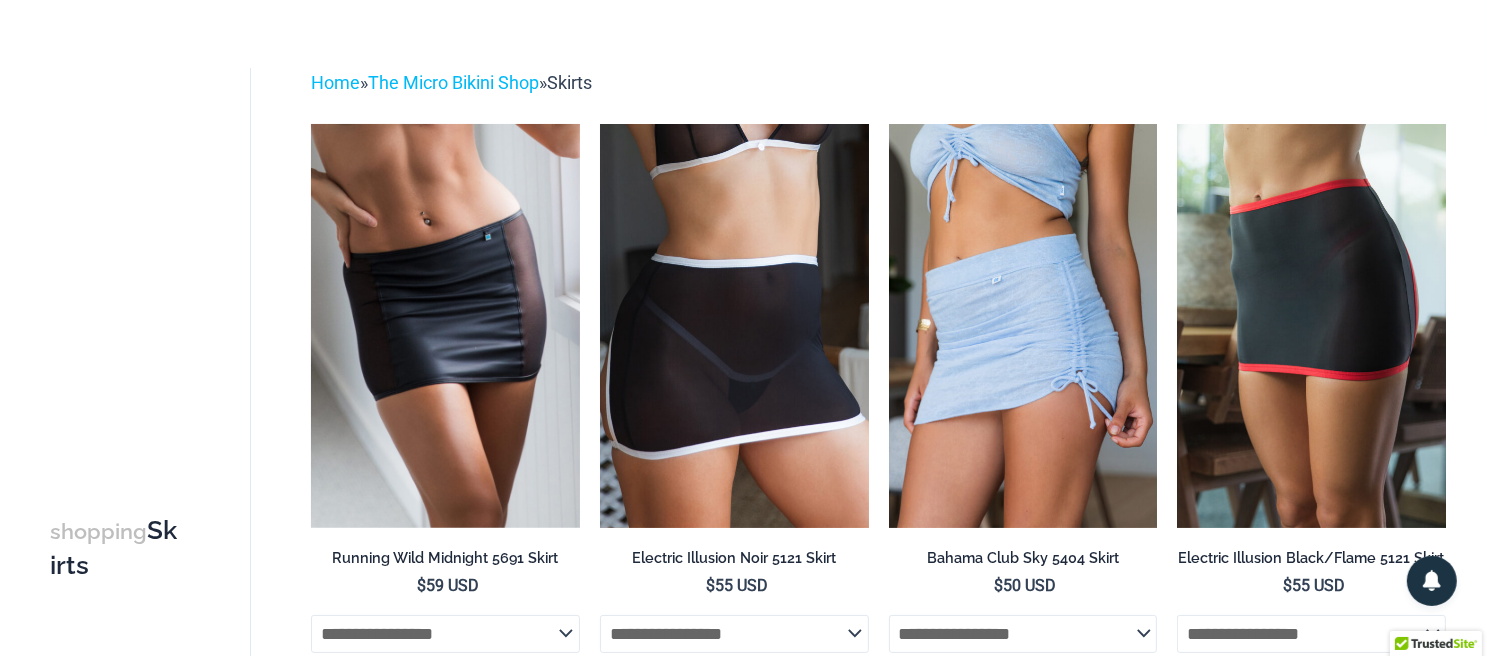 scroll, scrollTop: 0, scrollLeft: 0, axis: both 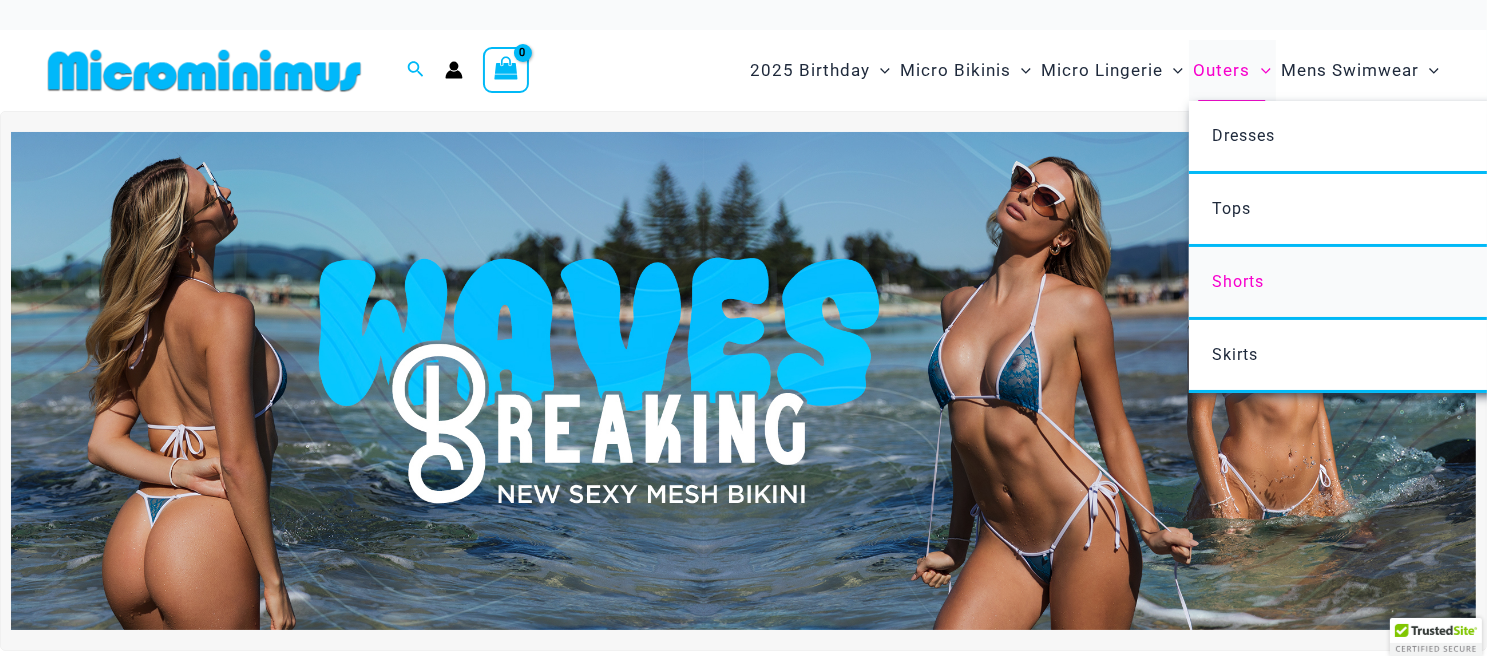 click on "Shorts" at bounding box center (1238, 281) 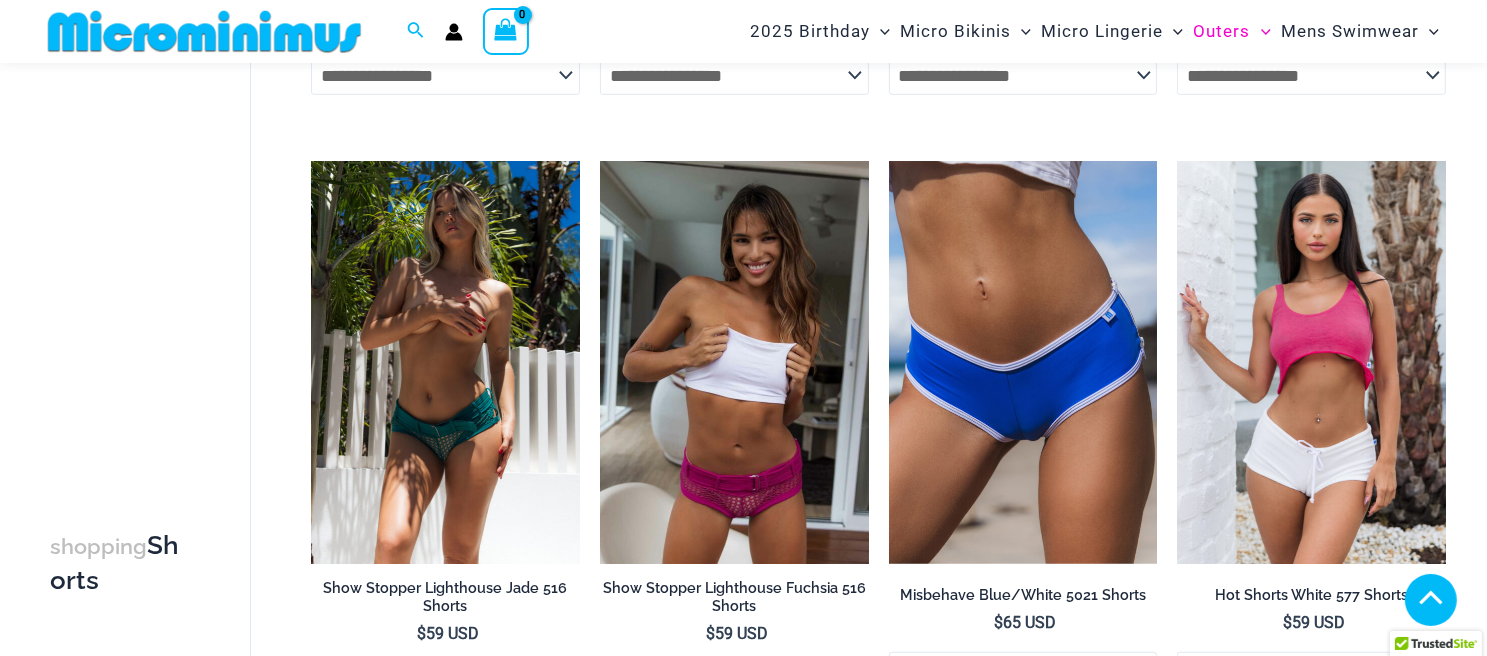 scroll, scrollTop: 1284, scrollLeft: 0, axis: vertical 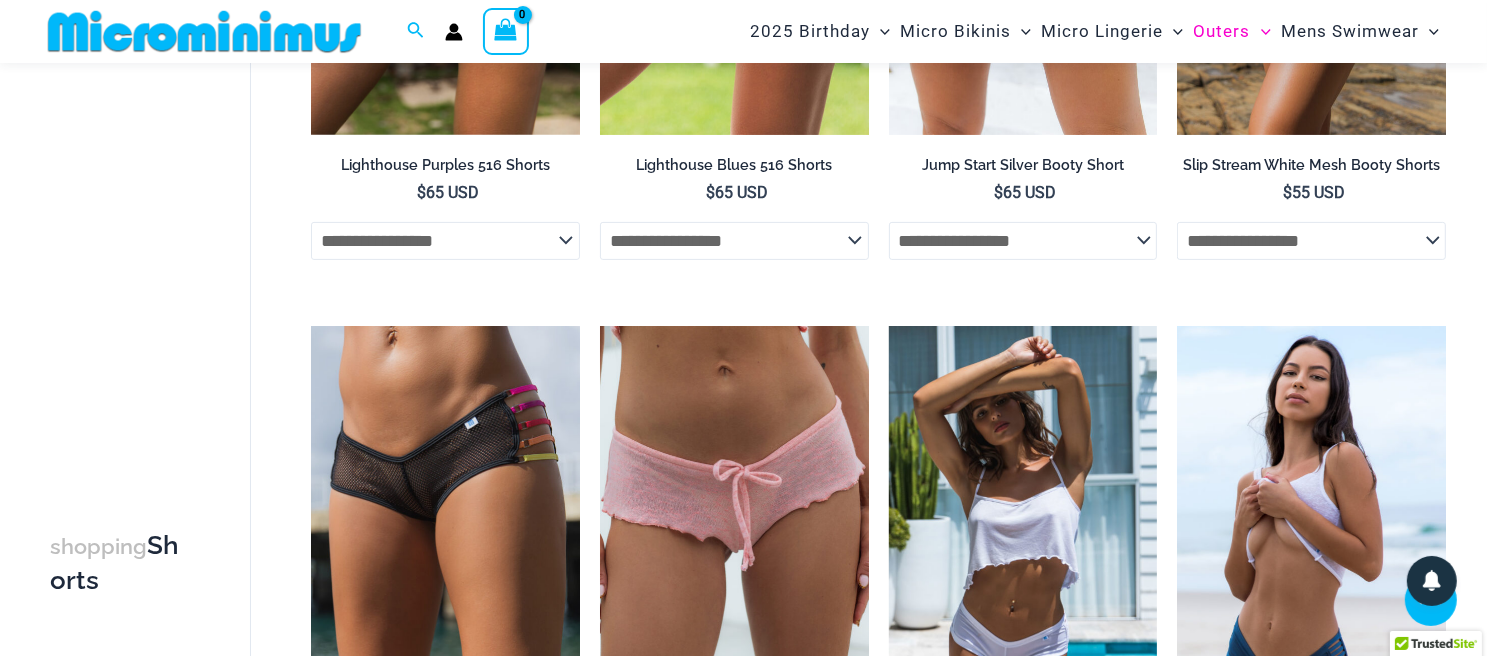 drag, startPoint x: 1492, startPoint y: 289, endPoint x: 1541, endPoint y: 66, distance: 228.31995 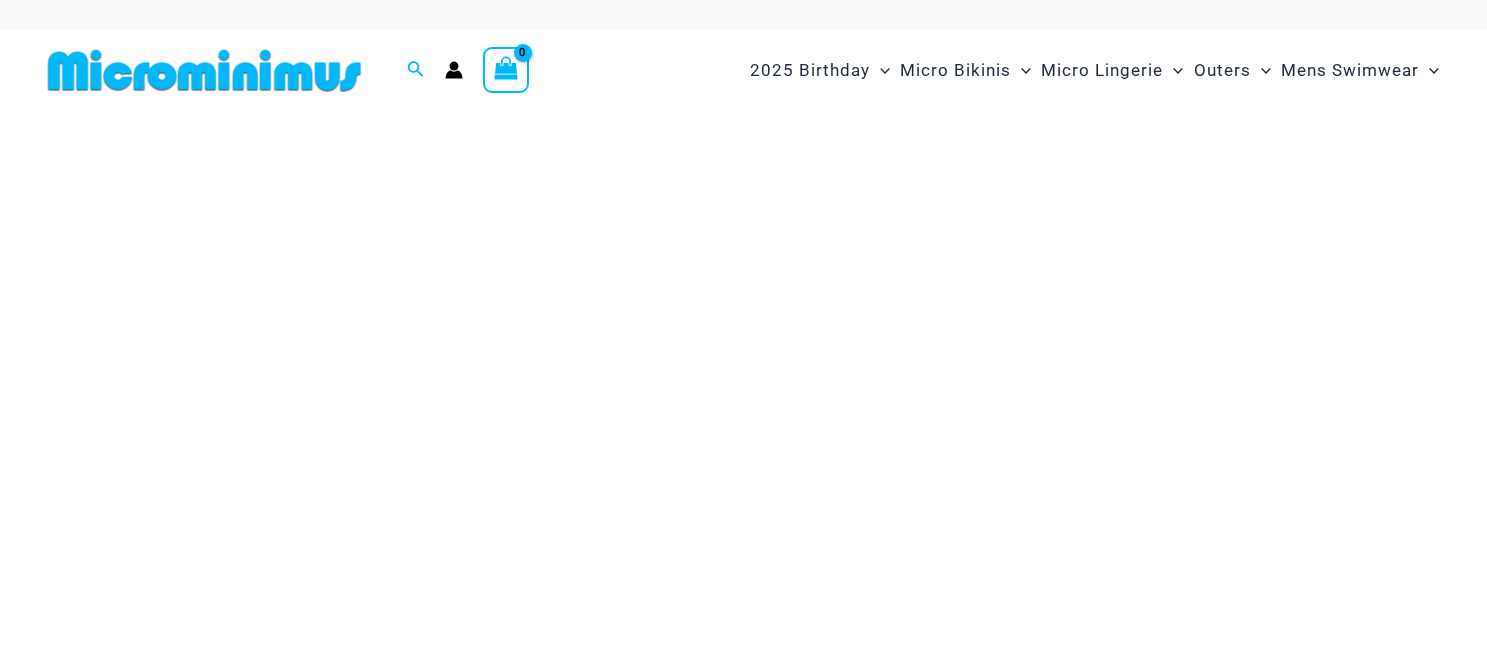 scroll, scrollTop: 0, scrollLeft: 0, axis: both 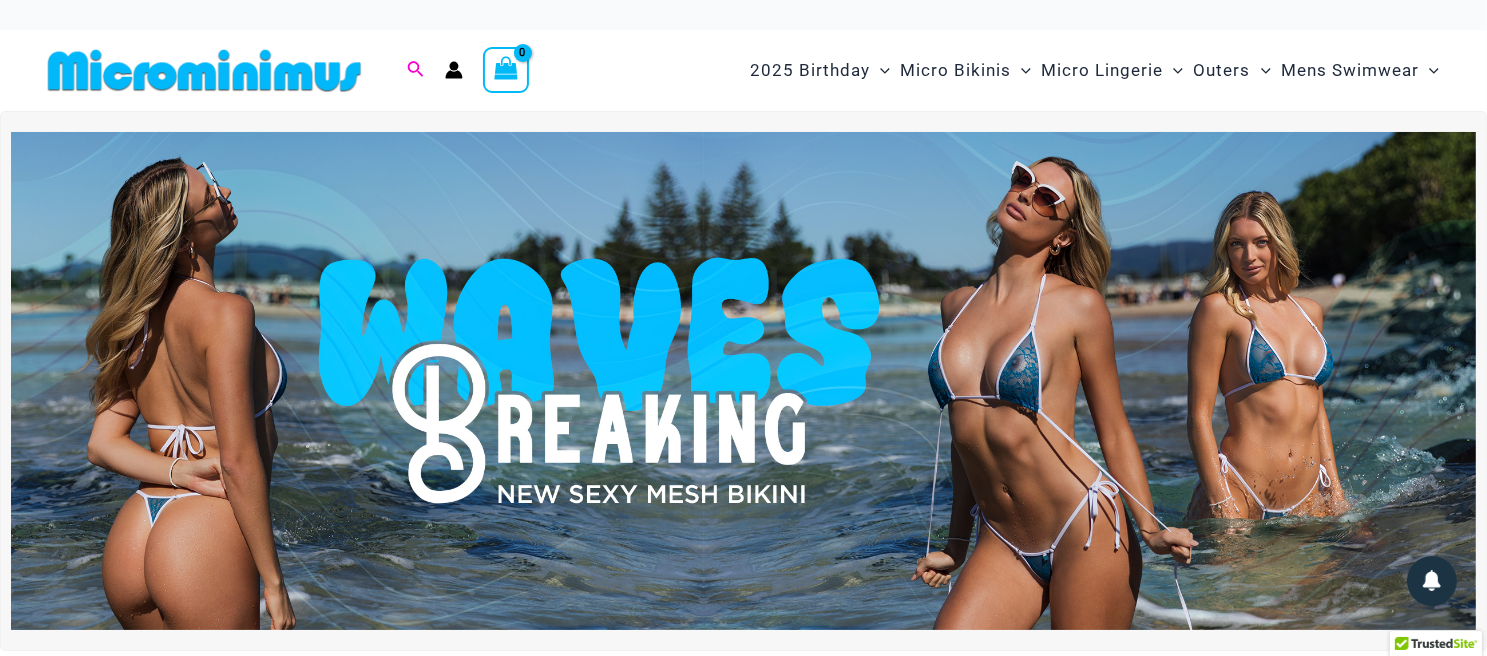 click 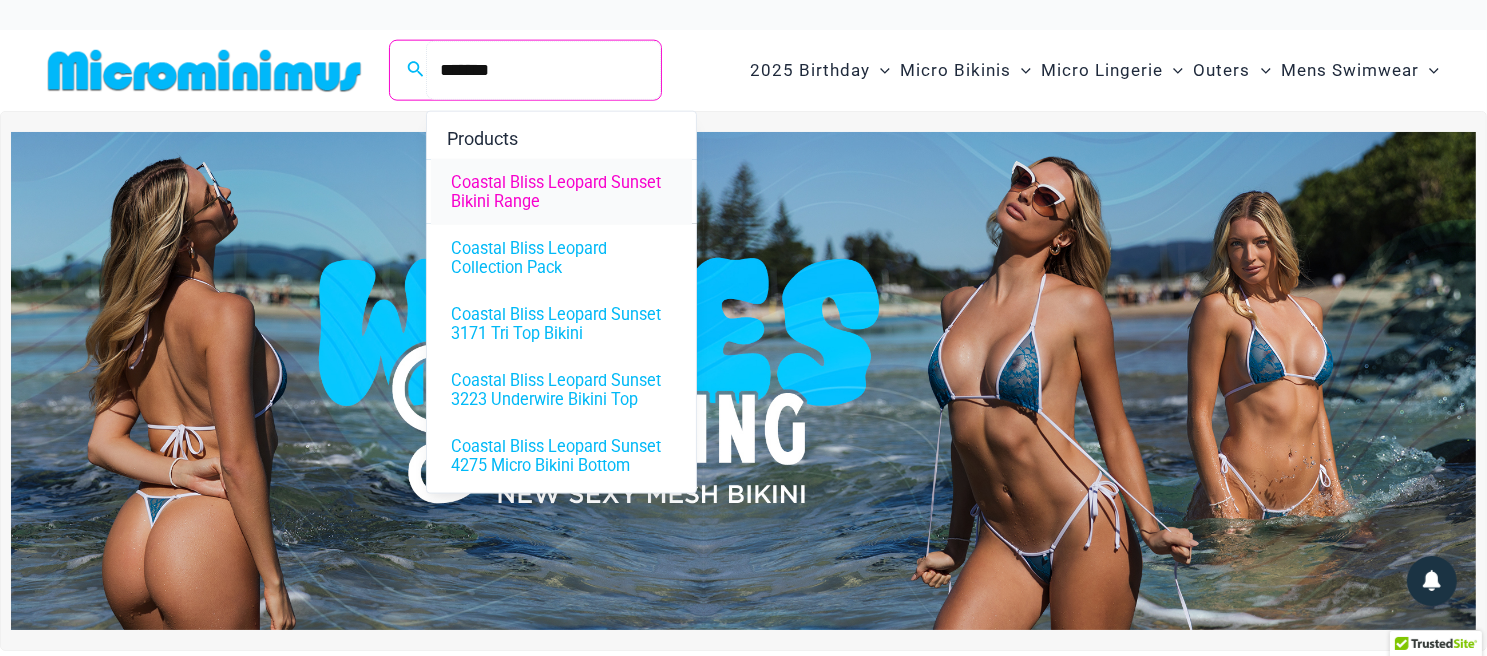type on "*******" 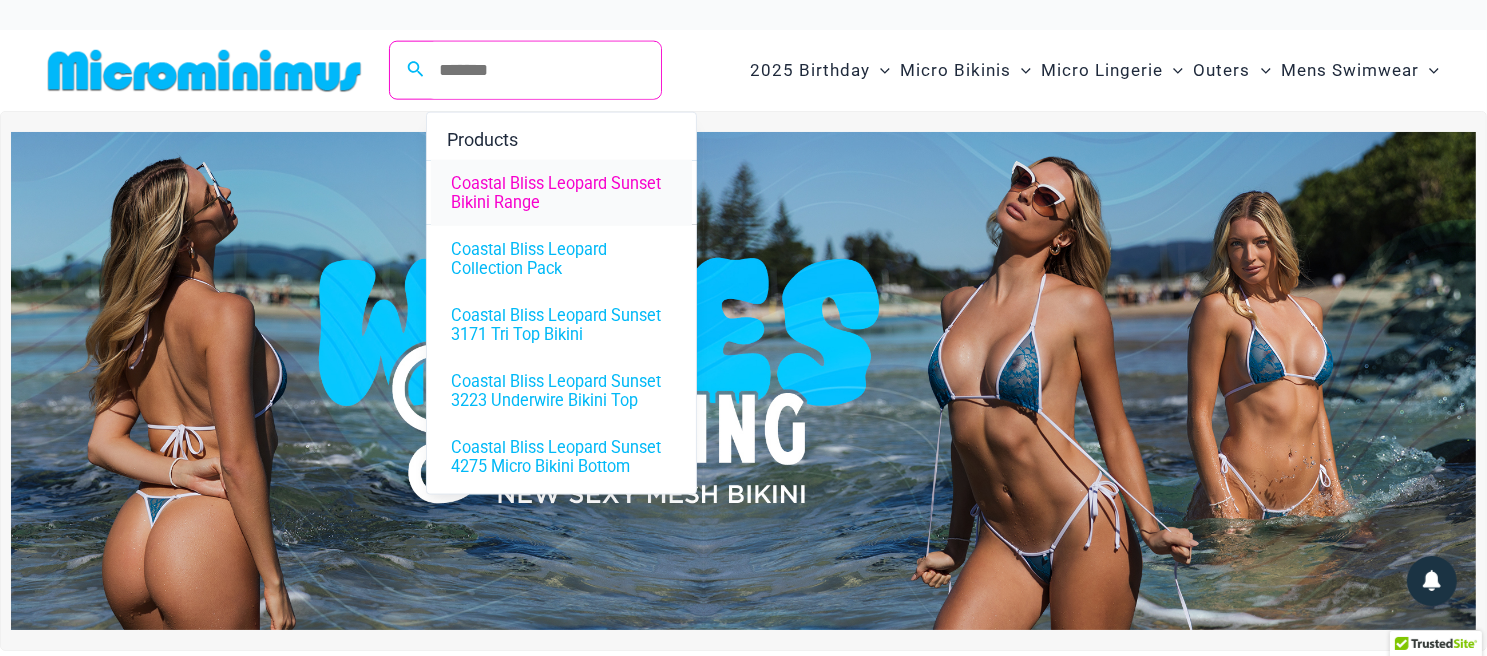 click on "Coastal Bliss Leopard Sunset Bikini Range" at bounding box center [561, 193] 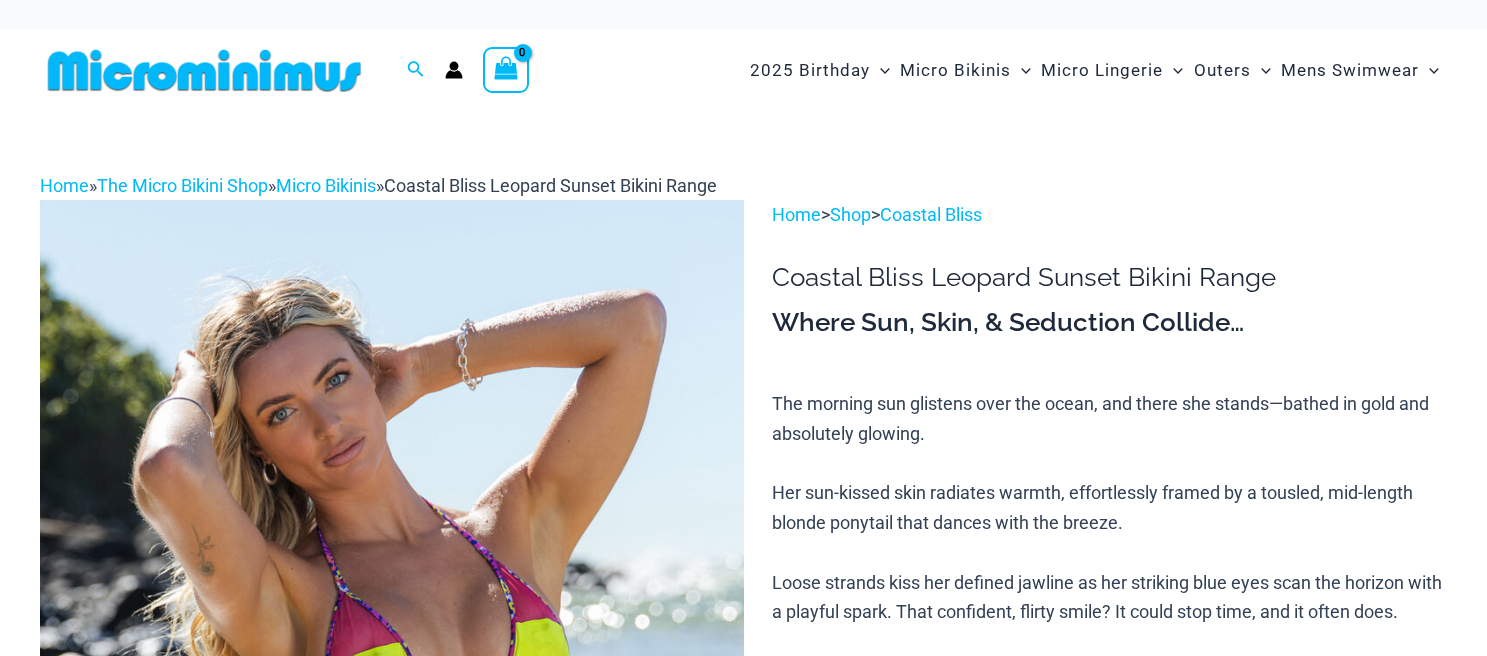scroll, scrollTop: 798, scrollLeft: 0, axis: vertical 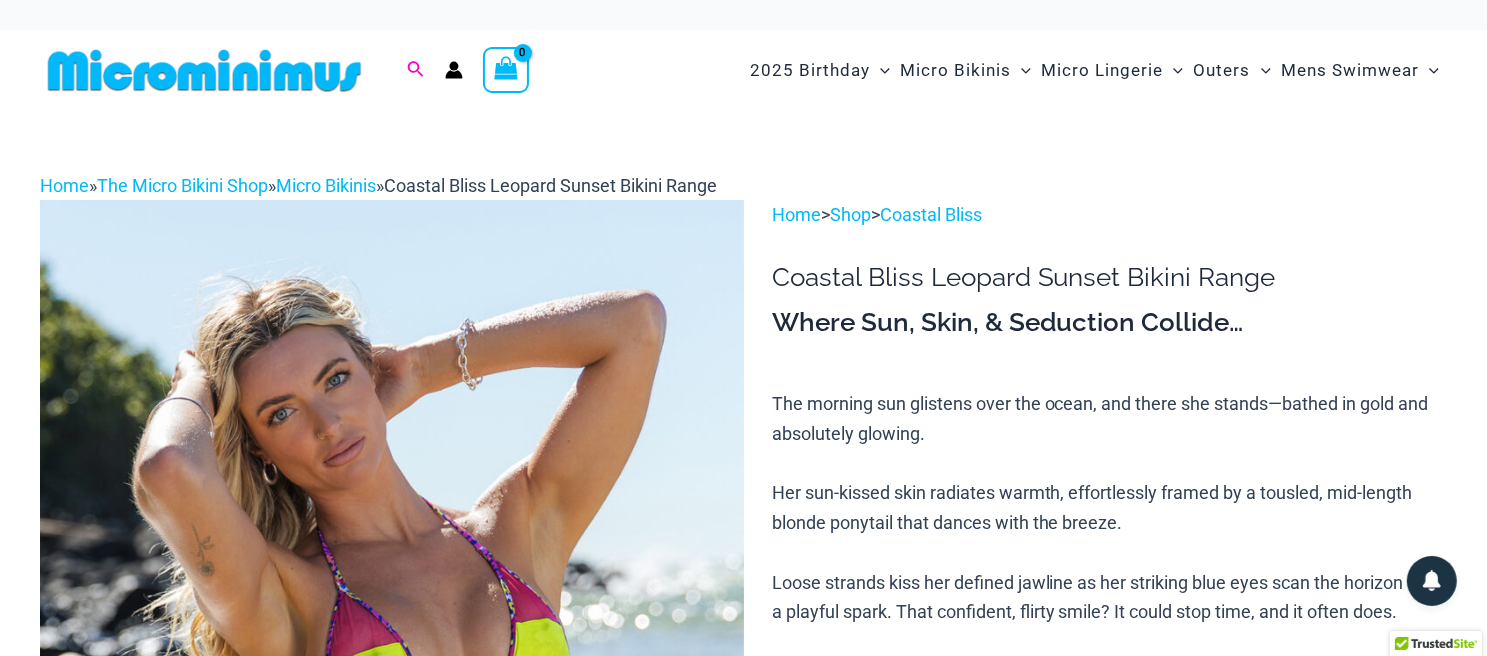click at bounding box center (416, 70) 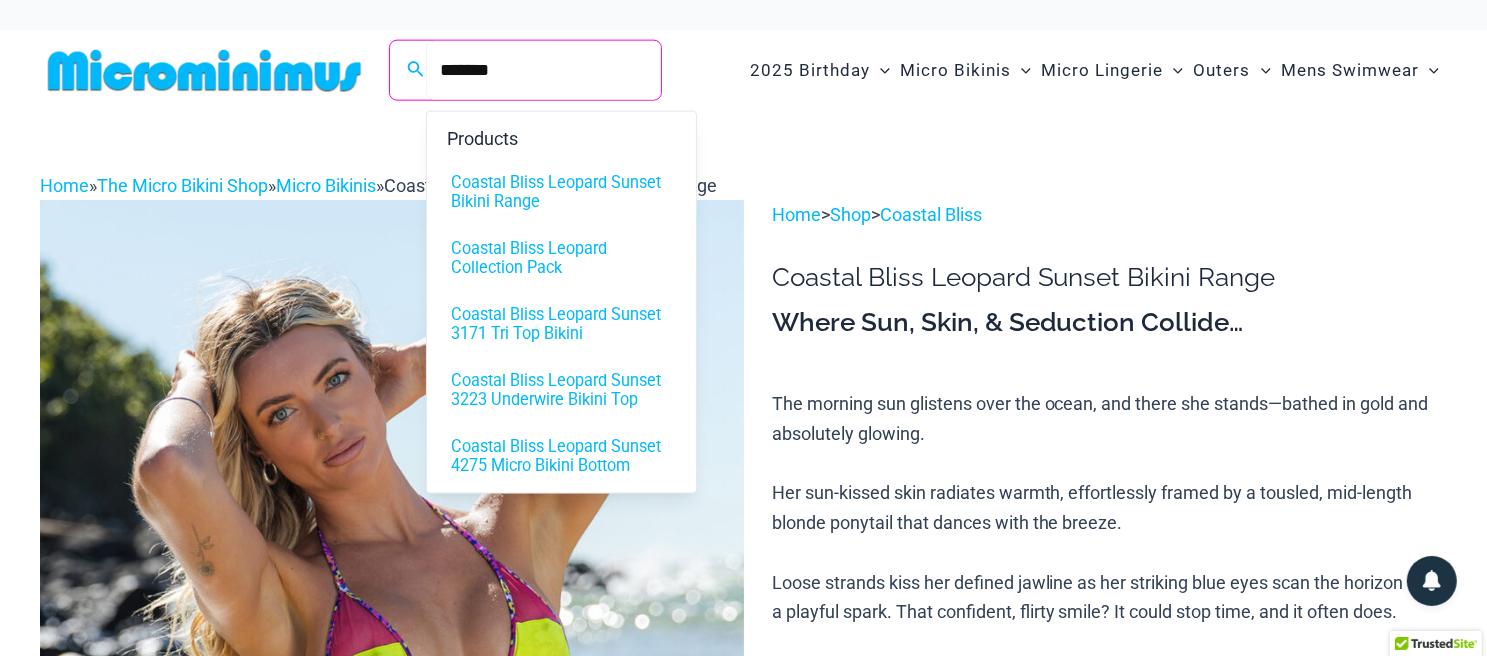 type on "*******" 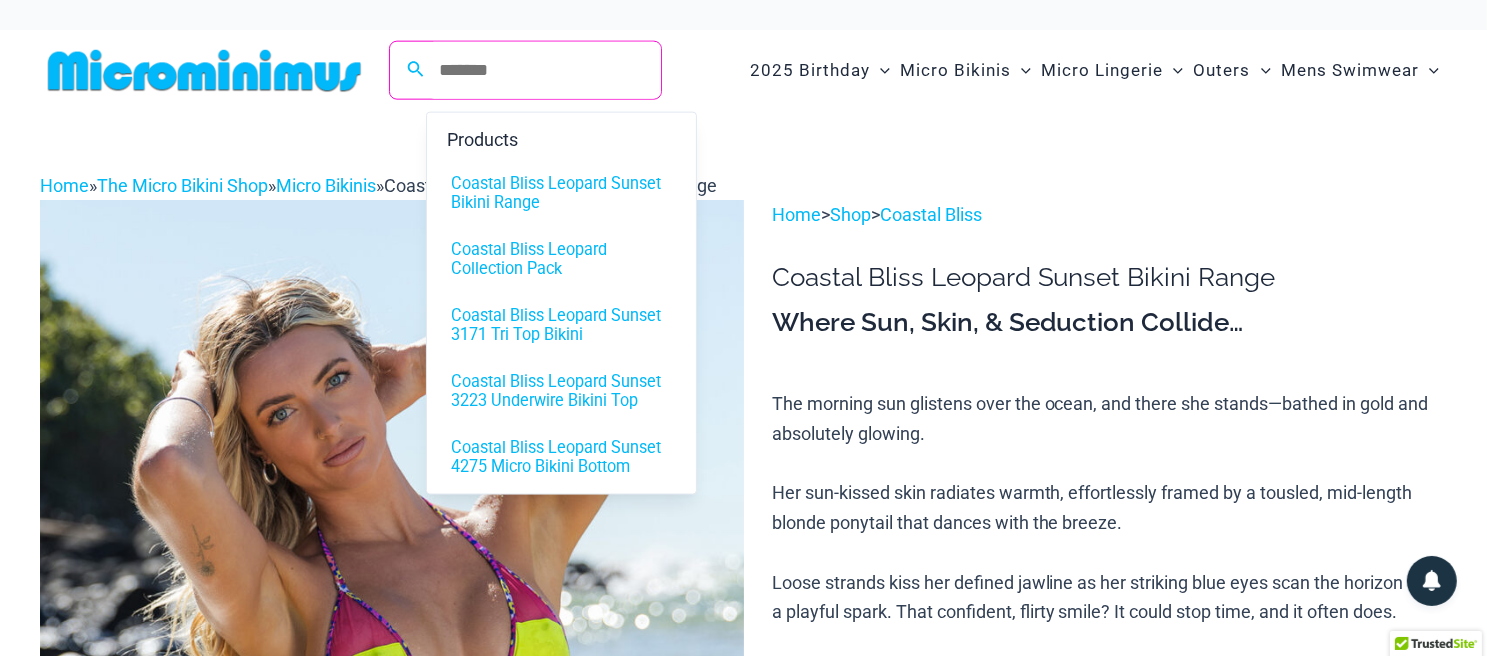 click on "Home  »  The Micro Bikini Shop  »  Micro Bikinis  »  Coastal Bliss Leopard Sunset Bikini Range
Coastal Bliss Leopard Sunset Bikini Range" at bounding box center (743, 3995) 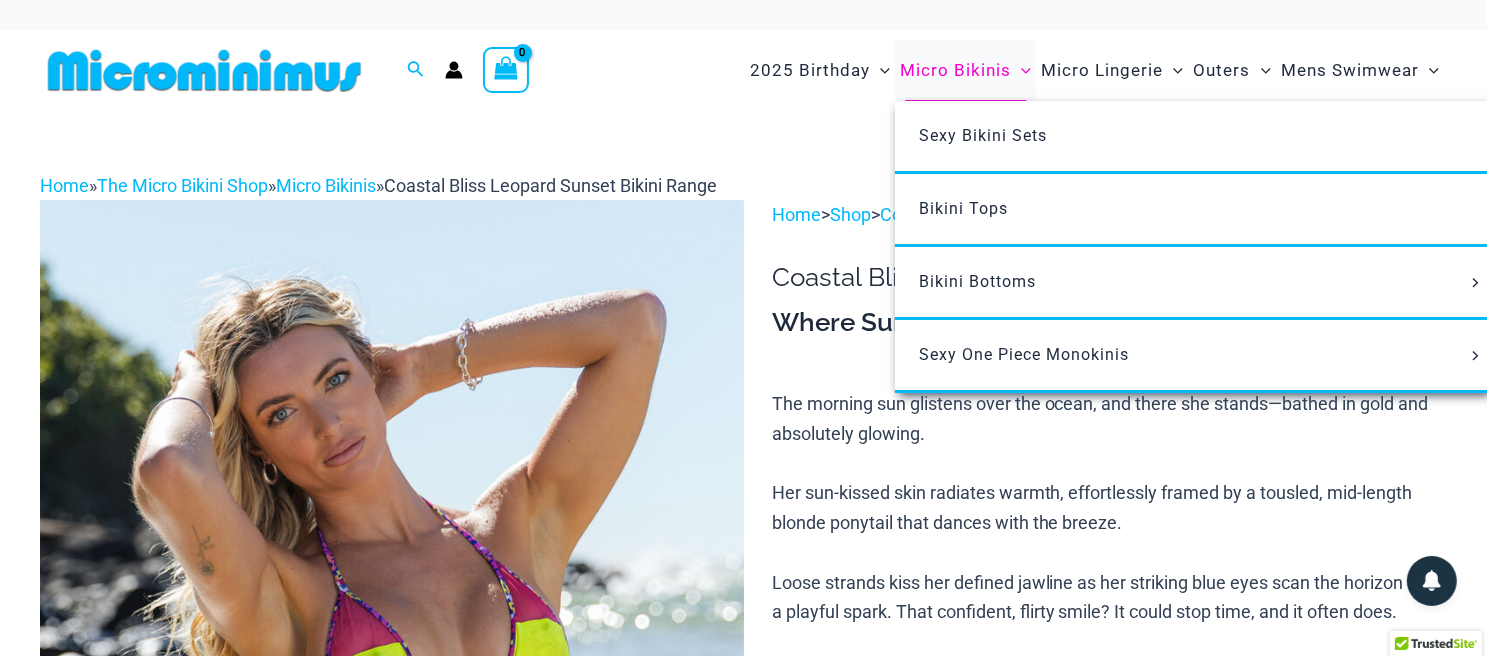 click on "Micro Bikinis" at bounding box center [955, 70] 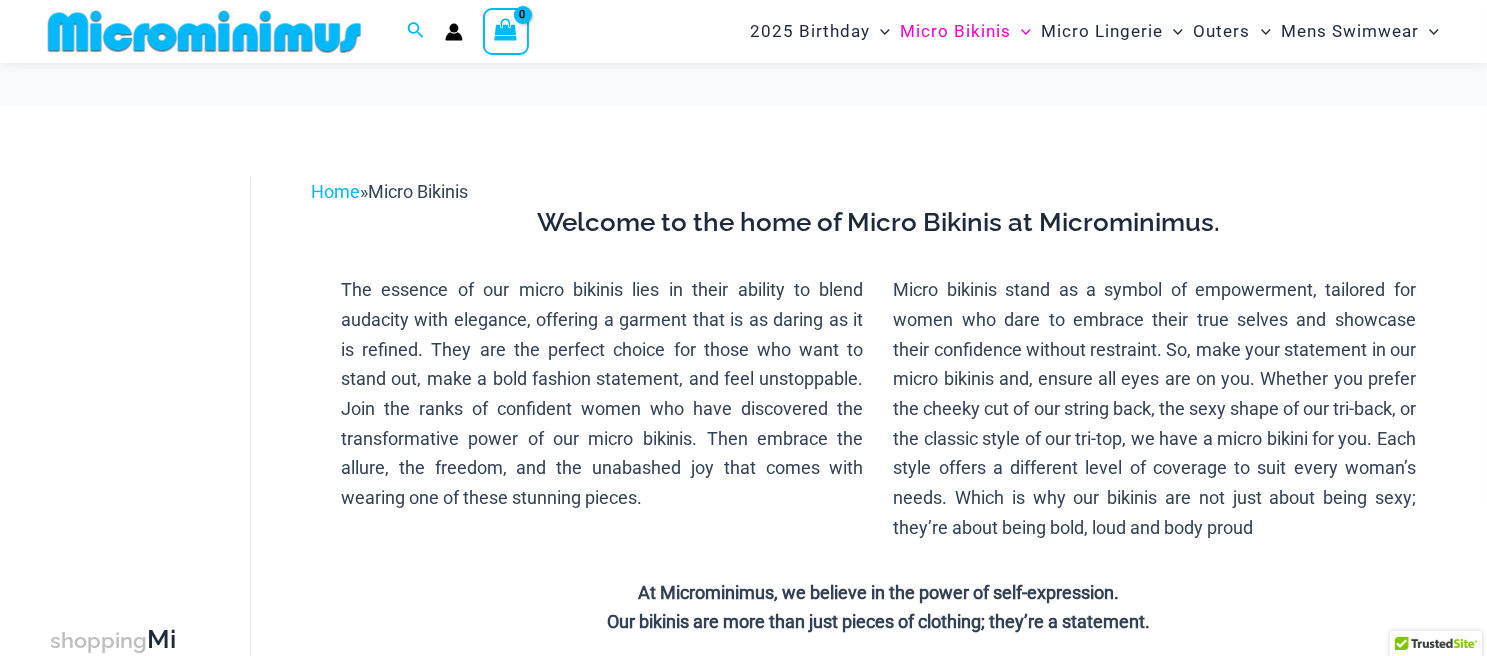 scroll, scrollTop: 200, scrollLeft: 0, axis: vertical 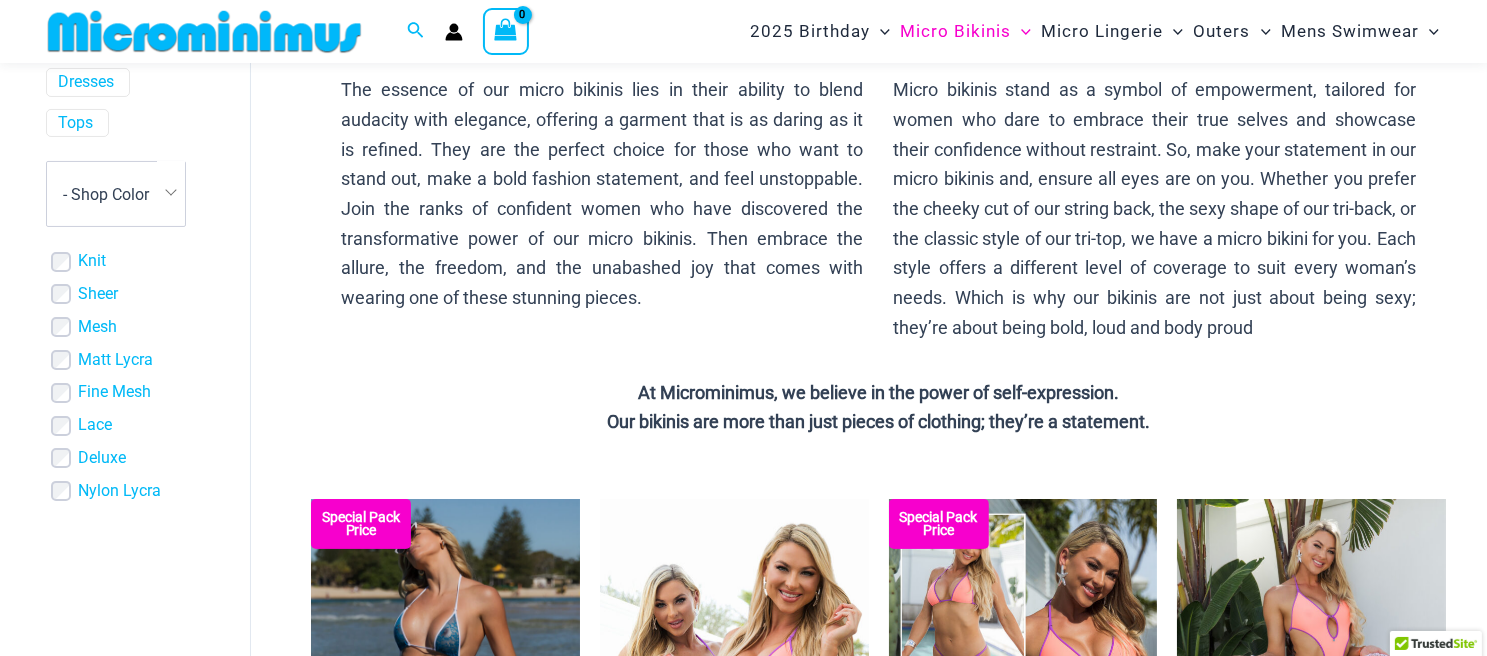 click on "- Shop Color" at bounding box center (116, 194) 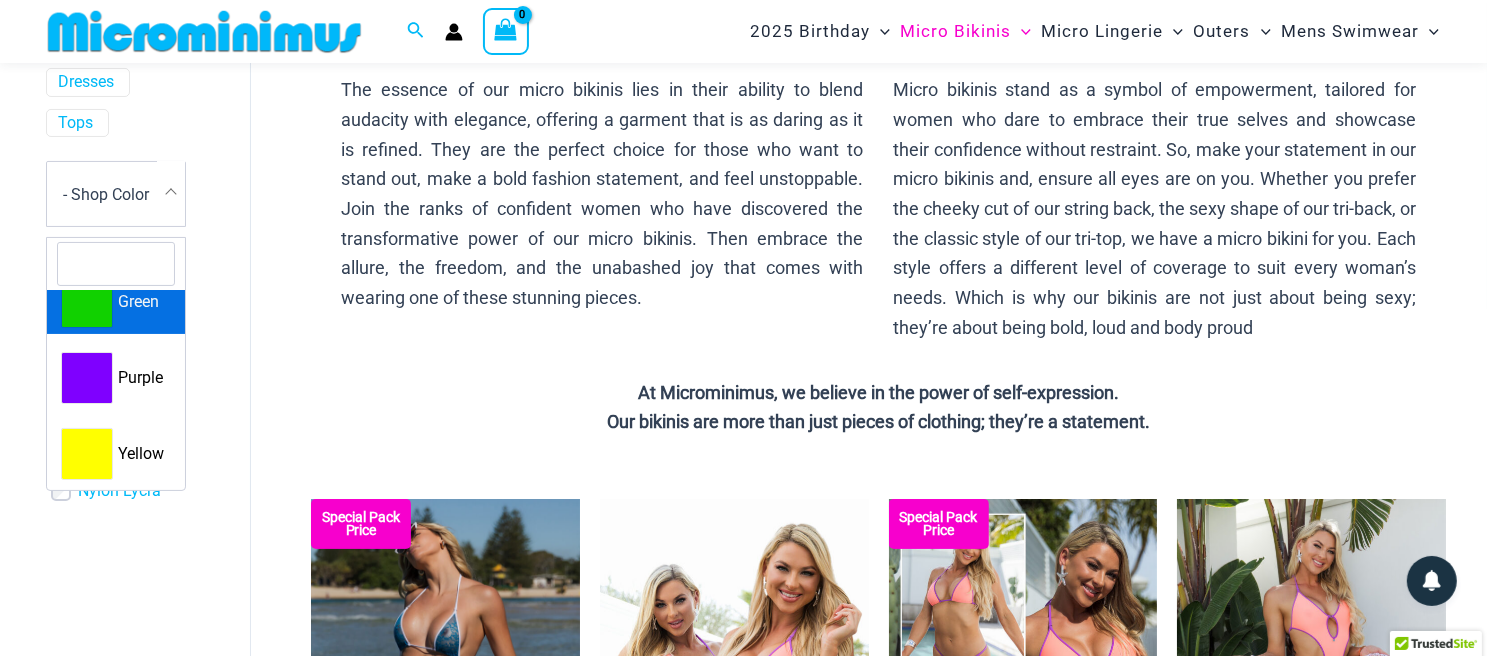 scroll, scrollTop: 300, scrollLeft: 0, axis: vertical 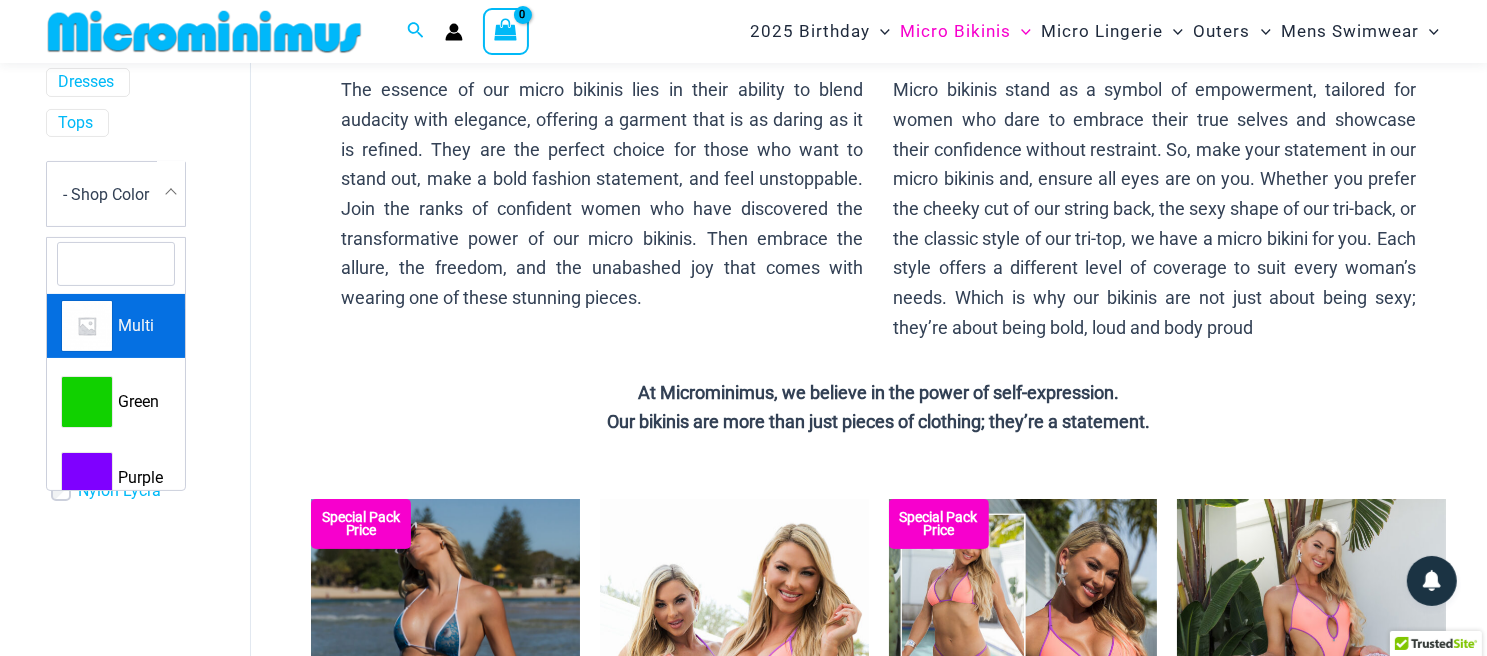 select on "****" 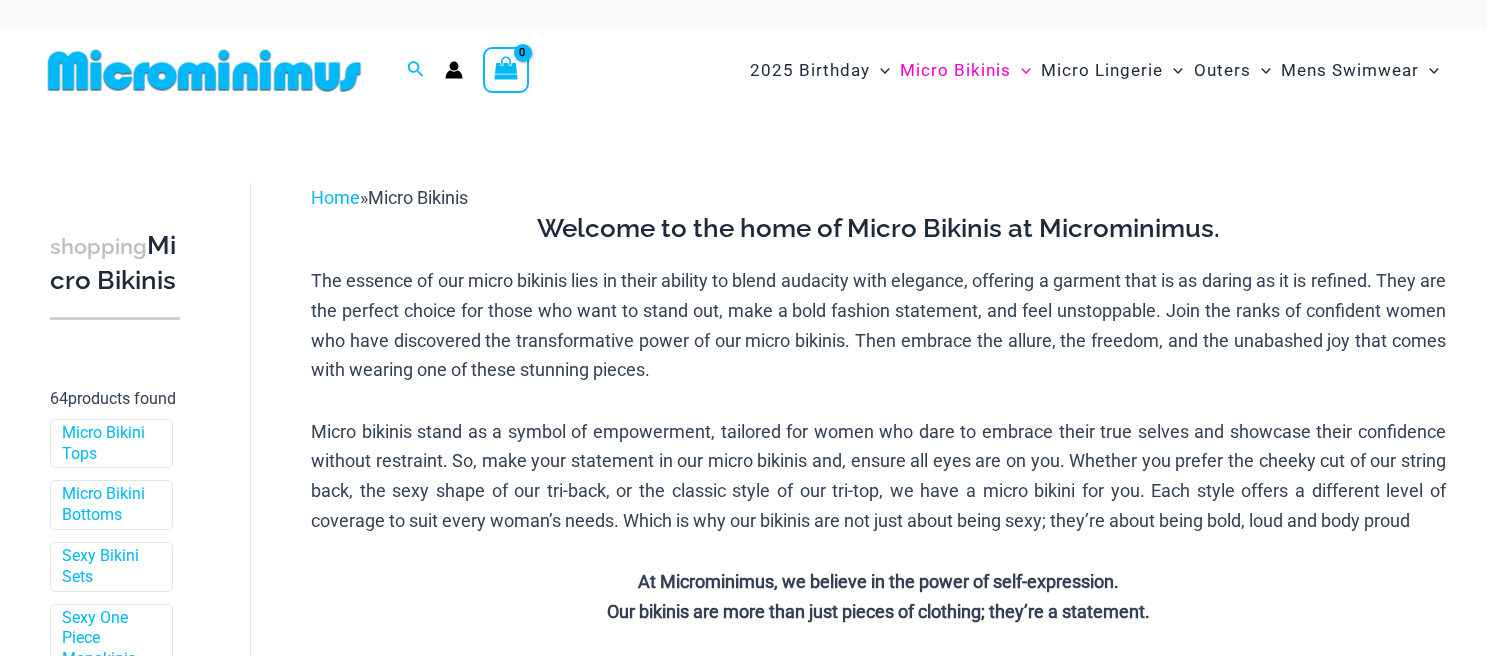 scroll, scrollTop: 0, scrollLeft: 0, axis: both 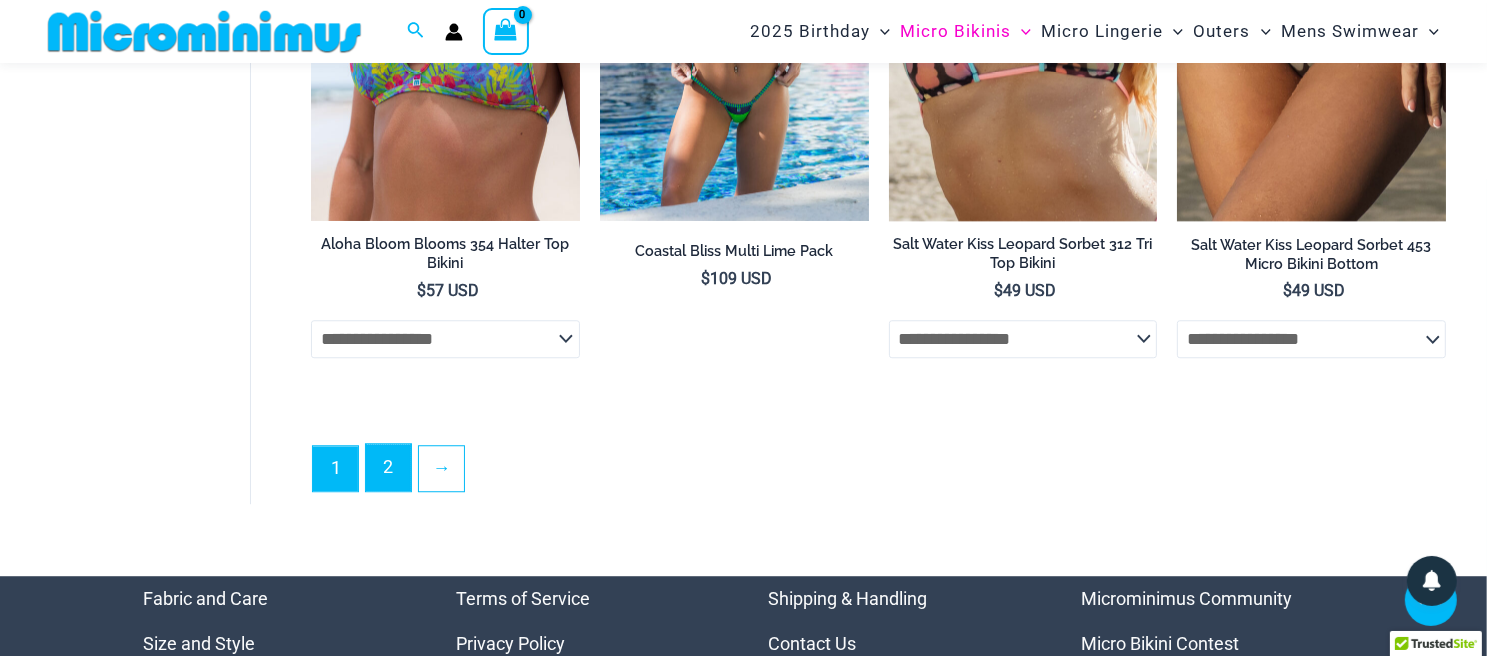 click on "2" at bounding box center (388, 467) 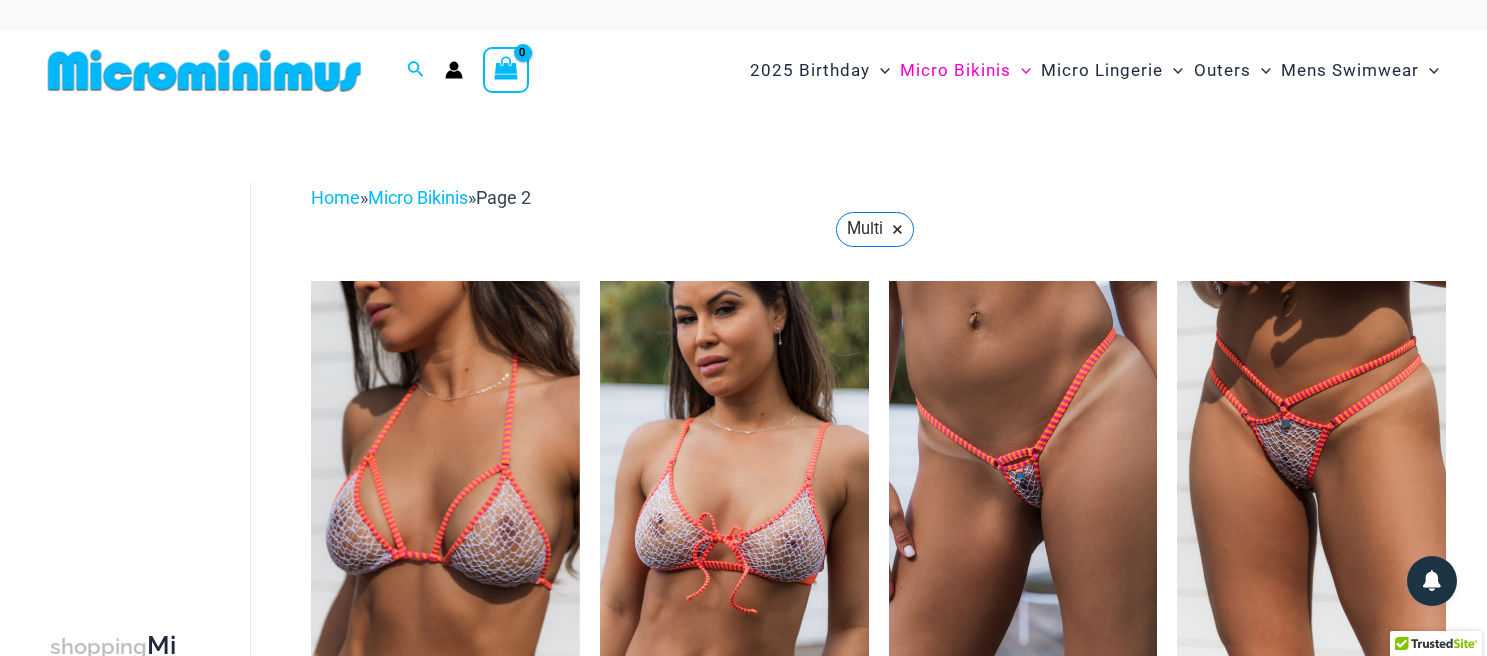 scroll, scrollTop: 0, scrollLeft: 0, axis: both 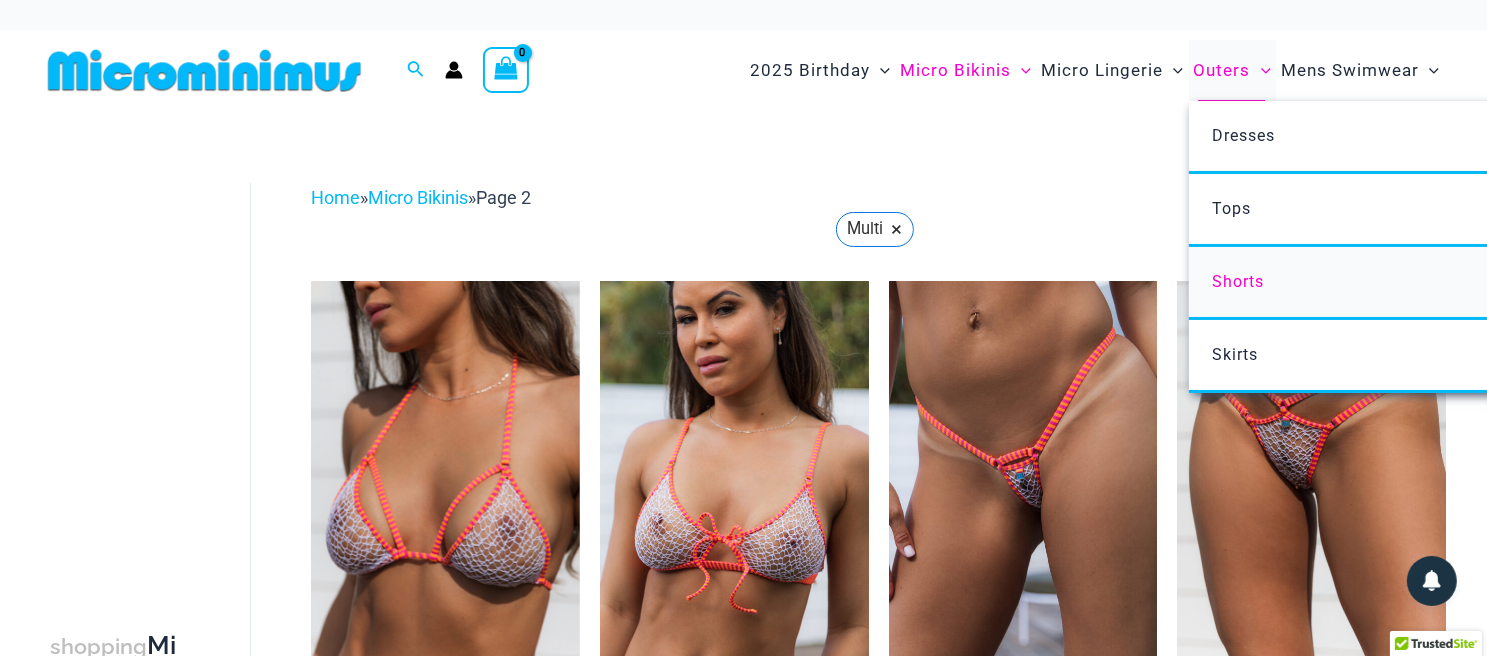 click on "Shorts" at bounding box center (1238, 281) 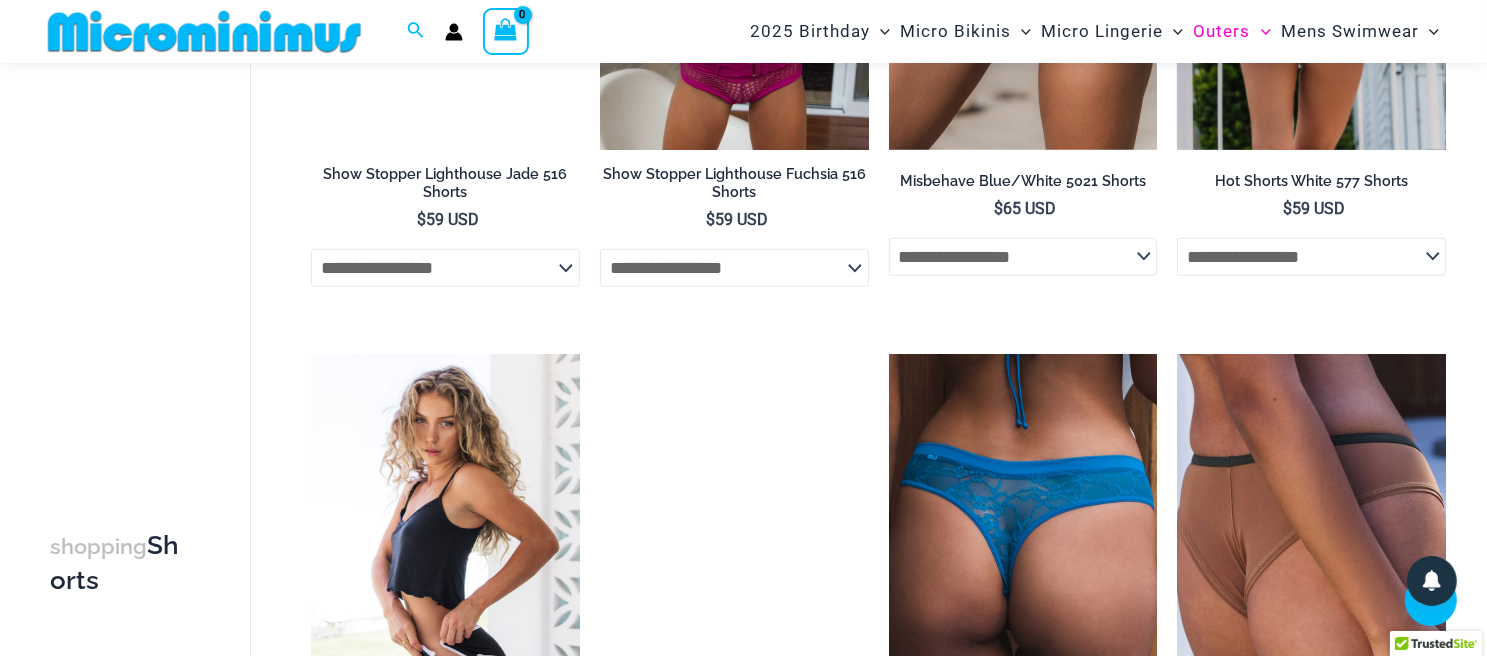 scroll, scrollTop: 1481, scrollLeft: 0, axis: vertical 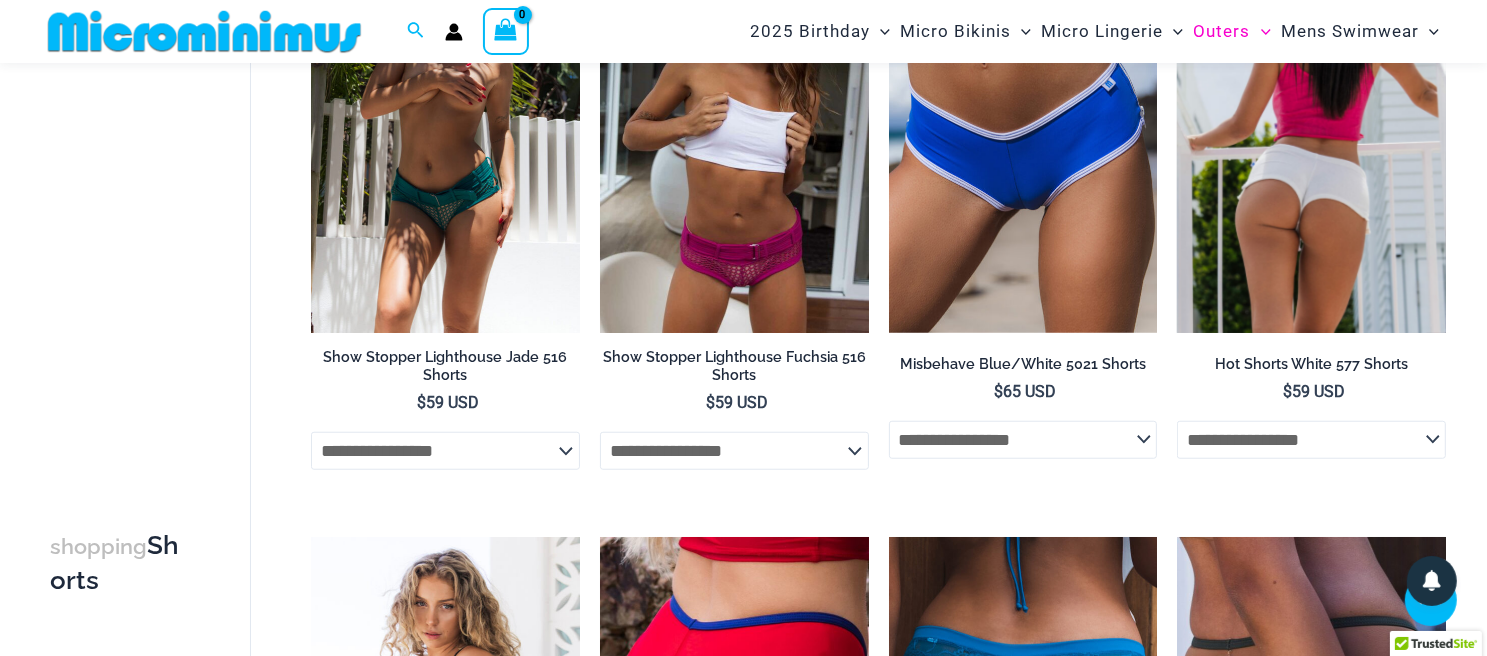 click at bounding box center [1311, 131] 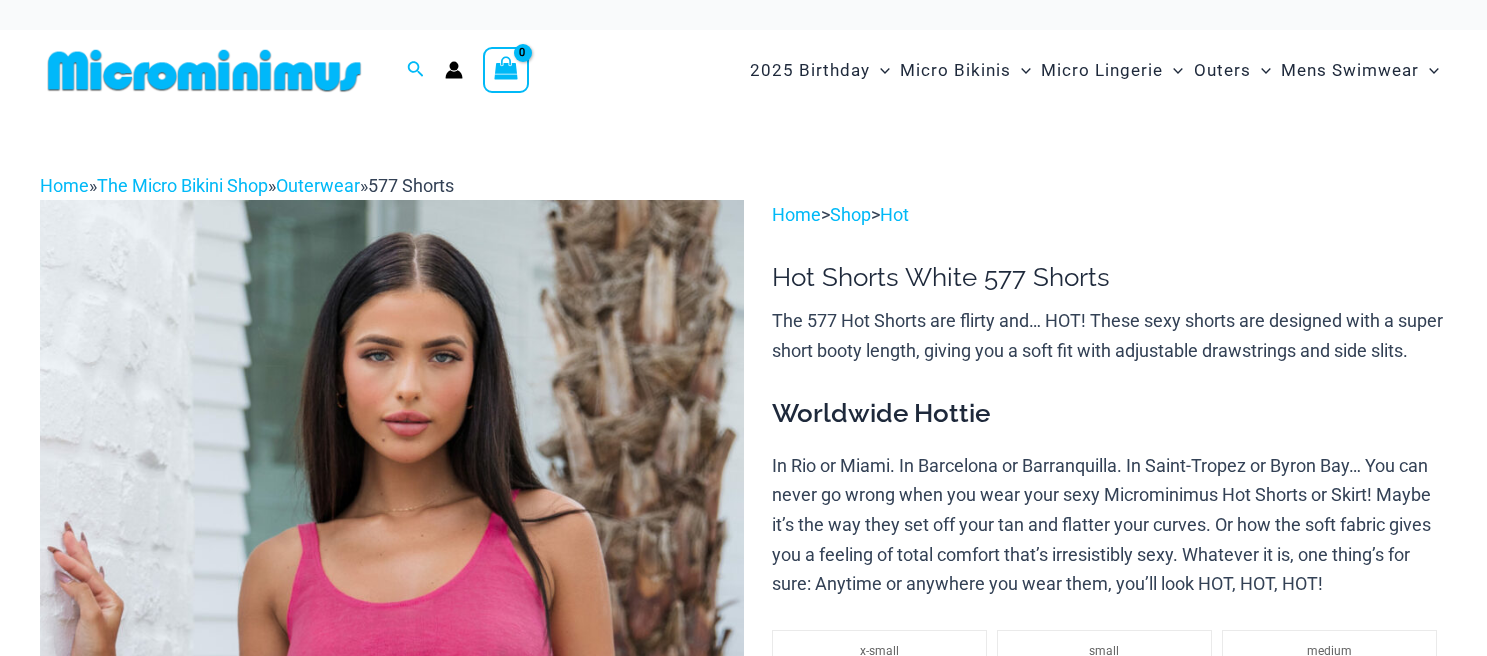 scroll, scrollTop: 0, scrollLeft: 0, axis: both 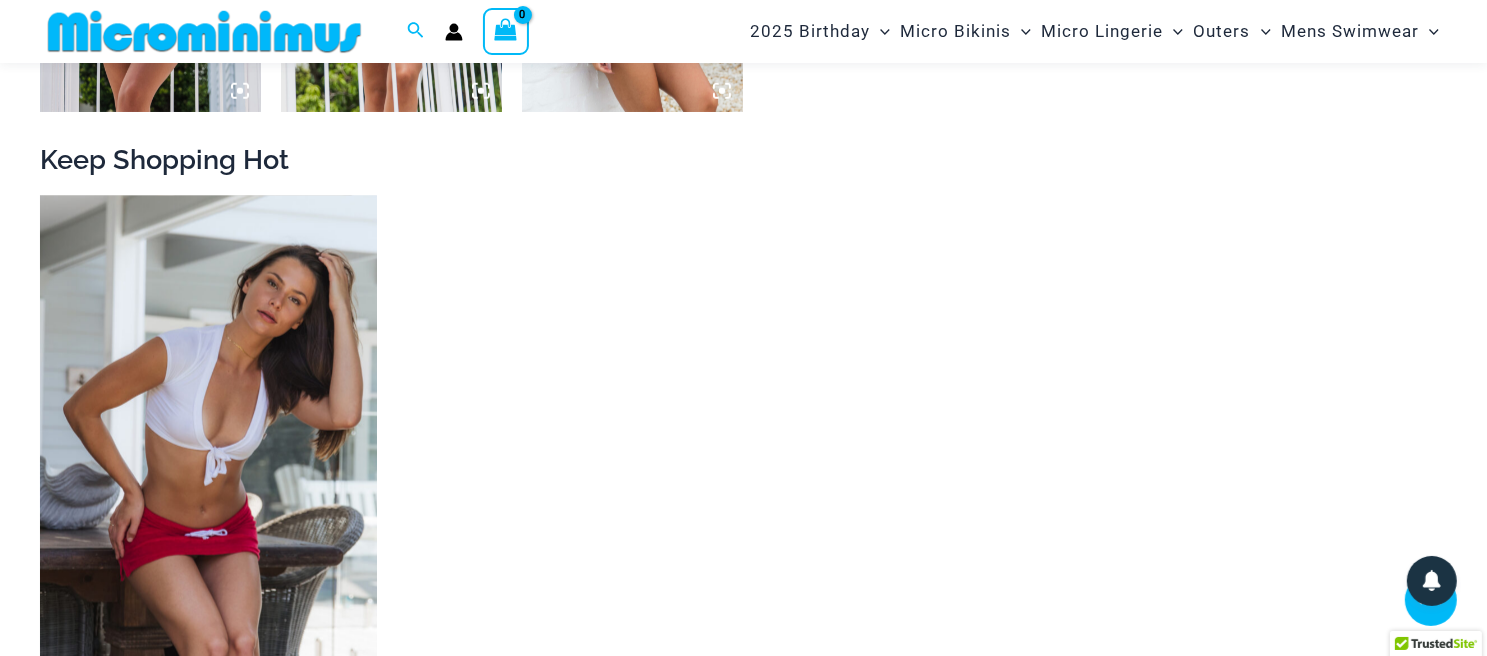 click at bounding box center (208, 448) 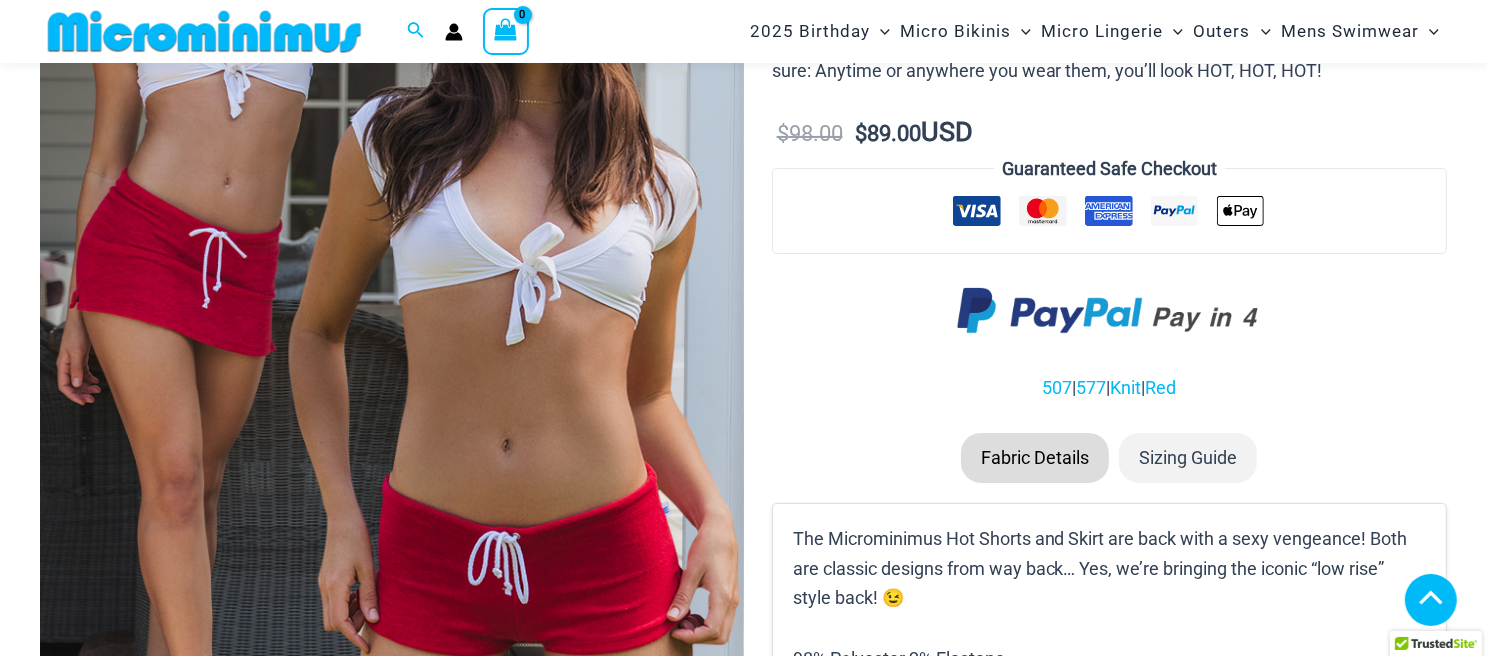 scroll, scrollTop: 283, scrollLeft: 0, axis: vertical 